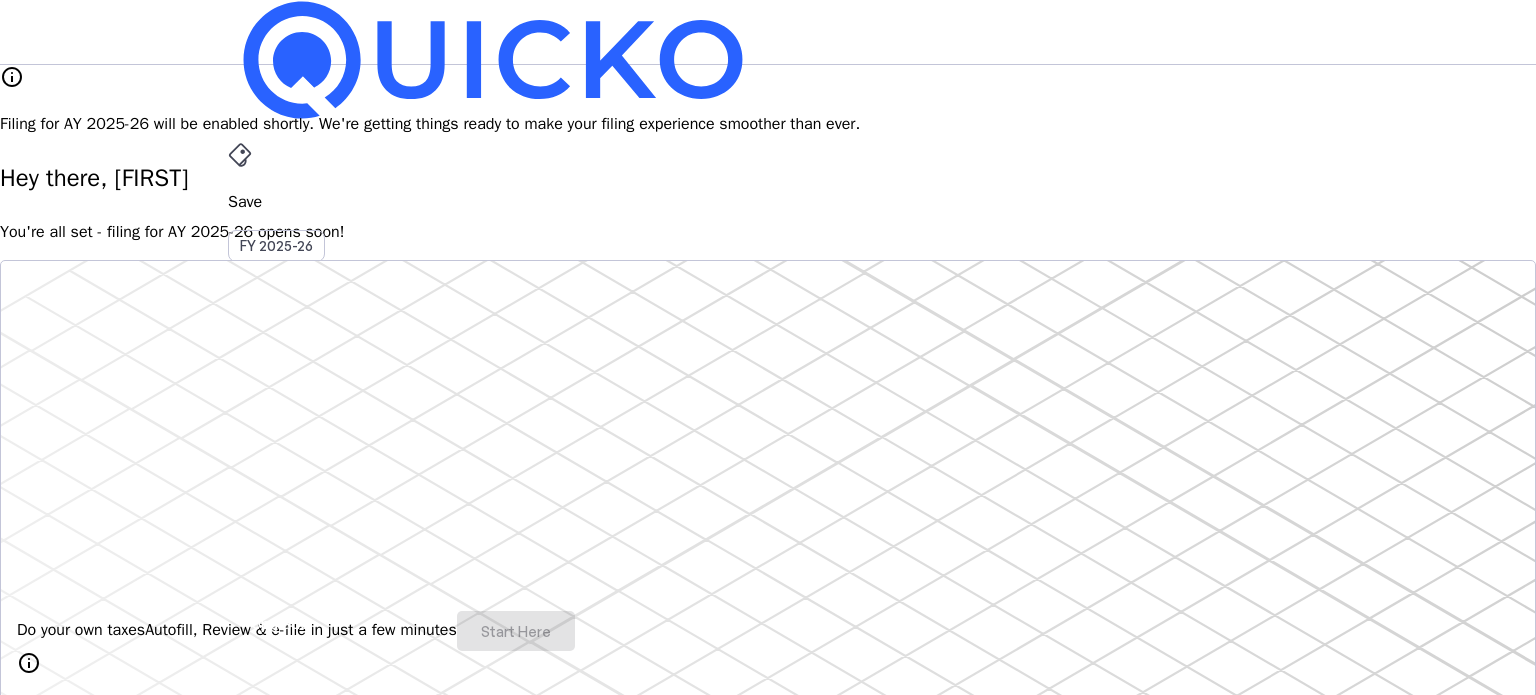 scroll, scrollTop: 0, scrollLeft: 0, axis: both 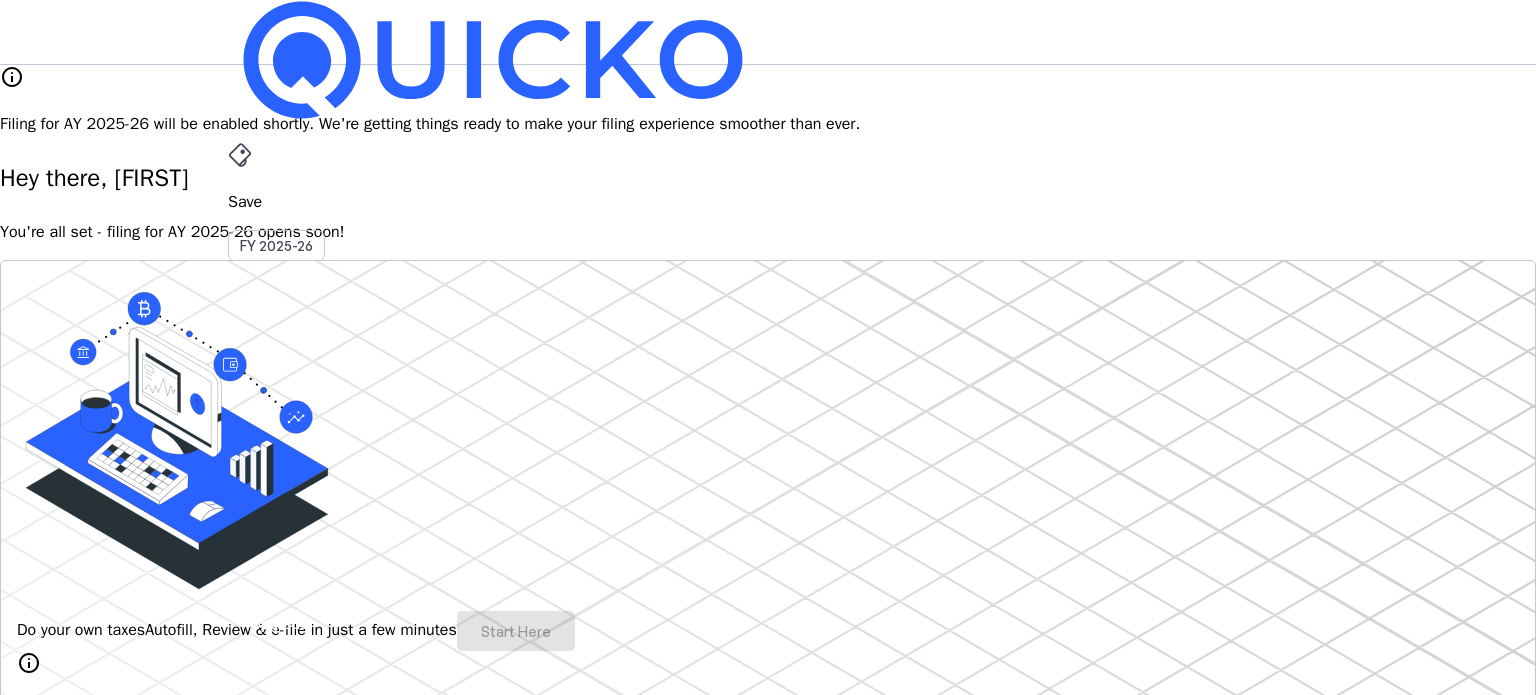 click on "File" at bounding box center (768, 408) 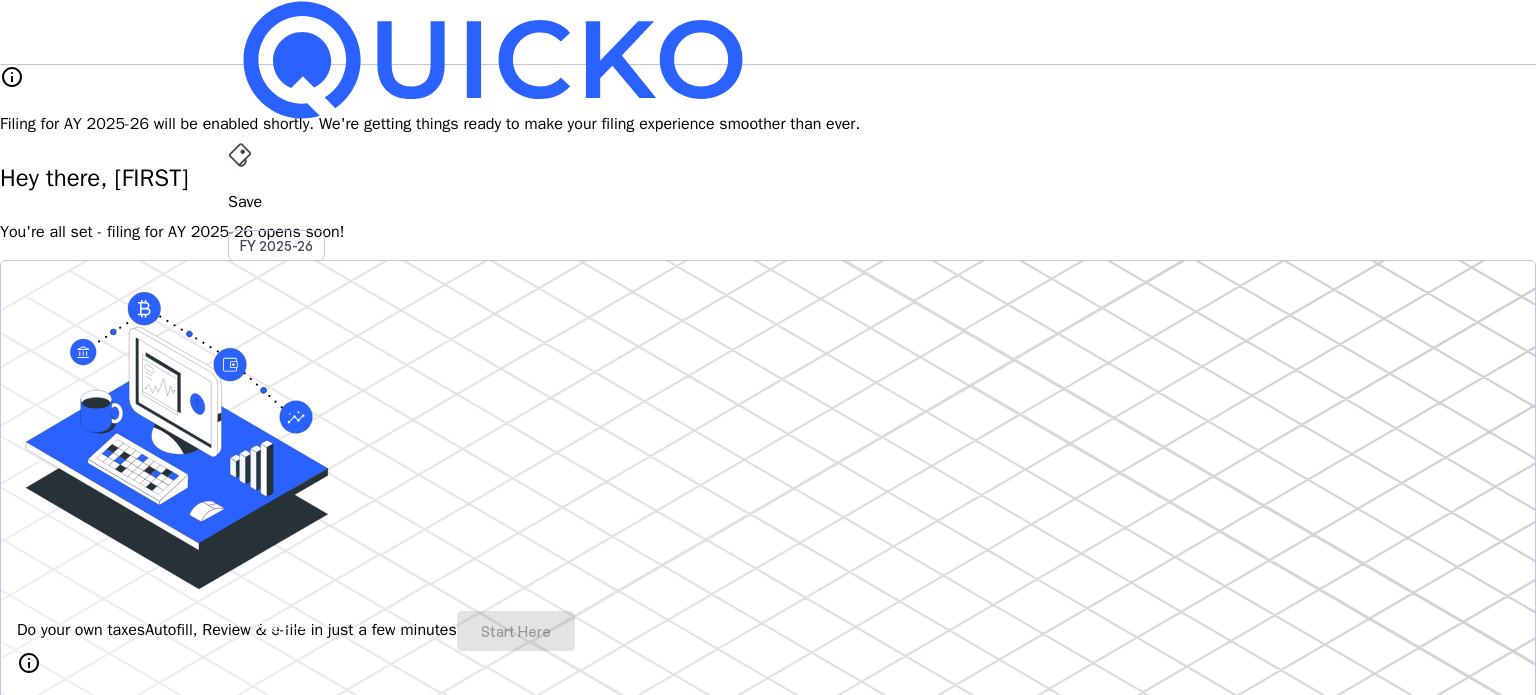 click at bounding box center [240, 155] 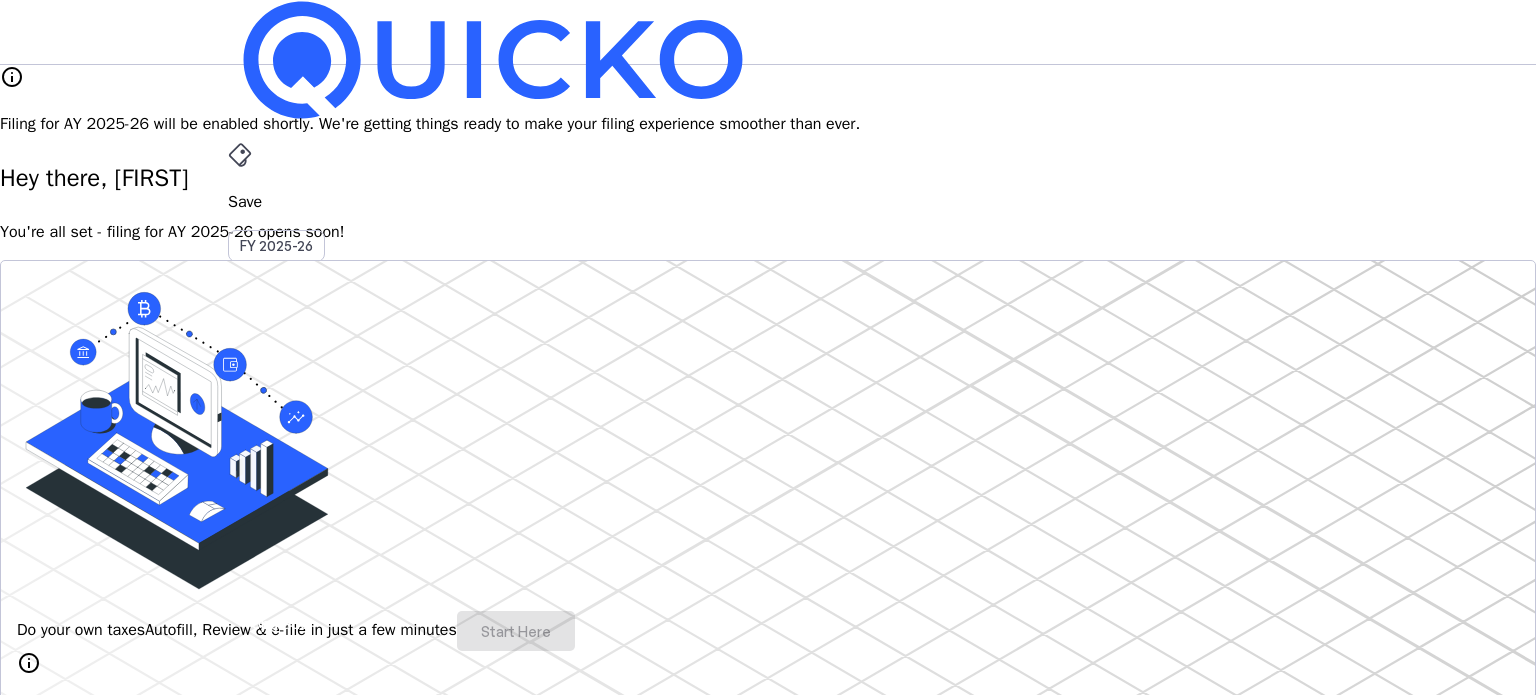 click on "Save FY 2025-26 Pay File AY 2025-26 More arrow_drop_down NC Upgrade info Filing for AY 2025-26 will be enabled shortly. We're getting things ready to make your filing experience smoother than ever. Hey there, [FIRST] You're all set - filing for AY 2025-26 opens soon! Do your own taxes Autofill, Review & e-file in just a few minutes Start Here info Filing for AY 2025-26 will be available soon. 4.8/5 | 1400 reviews We do your taxes Expert will prepare, review & e-file your tax return, making sure nothing gets missed. Explore Benefits of filing on Quicko Fetch everything using Autofill Automatically retrieve your income, deductions, tax credits & losses directly from ITD. No need of any forms! Connect to multiple apps In just a few clicks, seamlessly fetch all your trades directly from your broker and ensure accurate reporting. Get Personalized Insights Gain full visibility into the computation. Easily view and understand how your taxes are calculated. Explore Upgrade to Elite" at bounding box center (768, 1670) 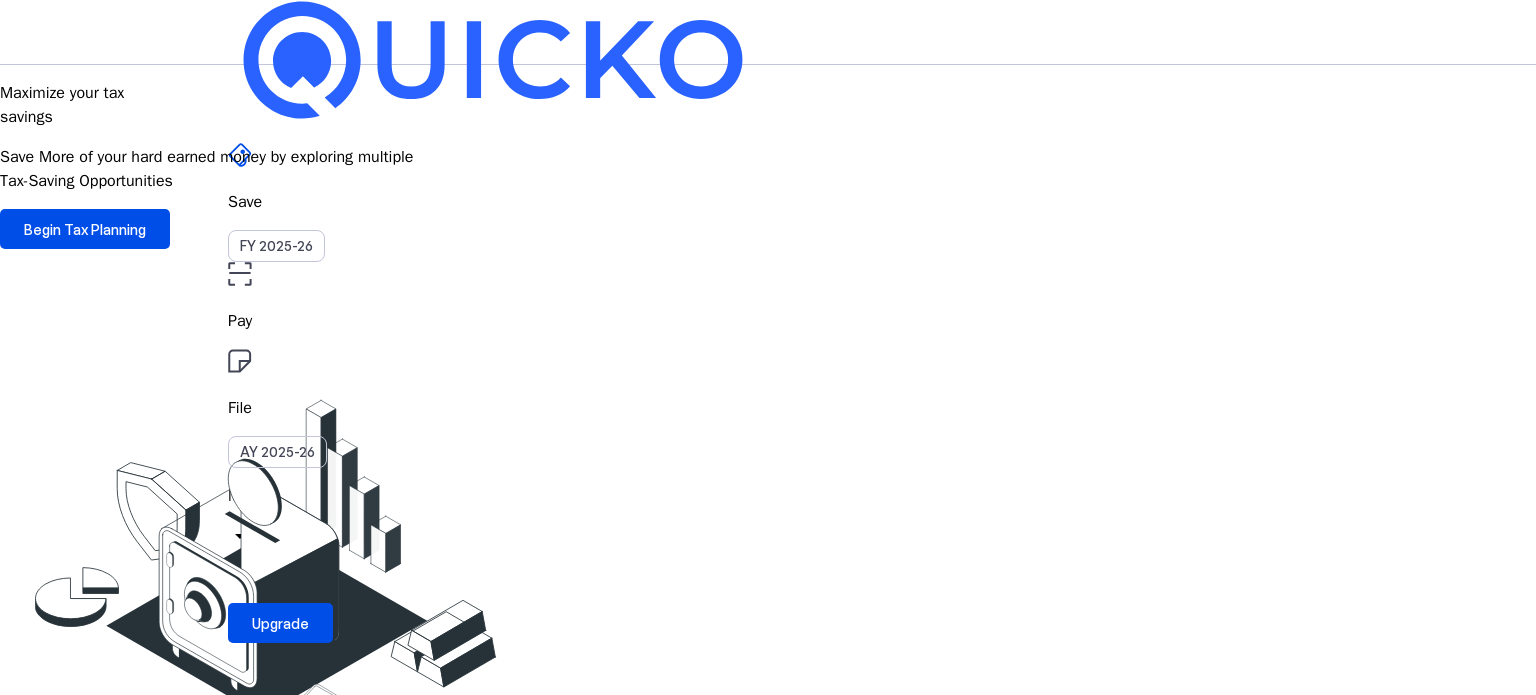 click on "Pay" at bounding box center [768, 321] 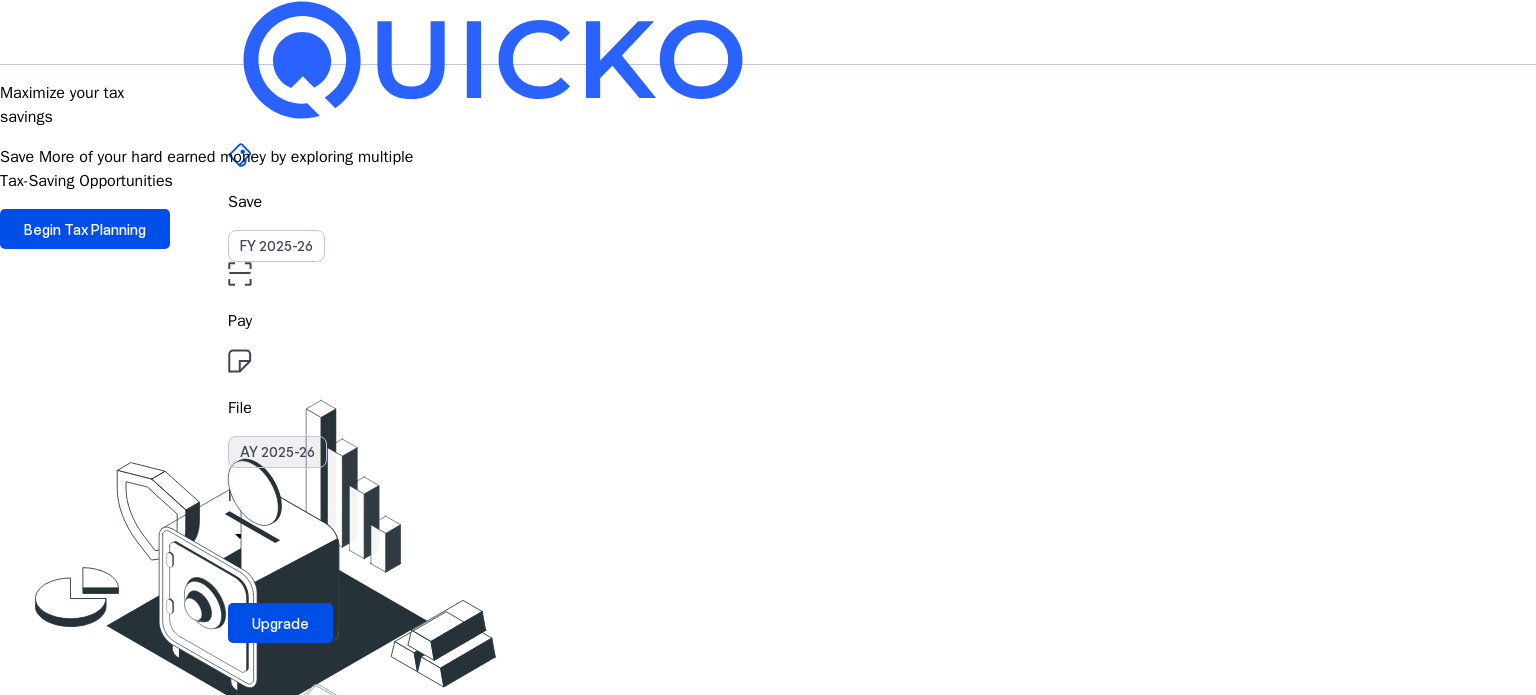 click on "AY 2025-26" at bounding box center (277, 452) 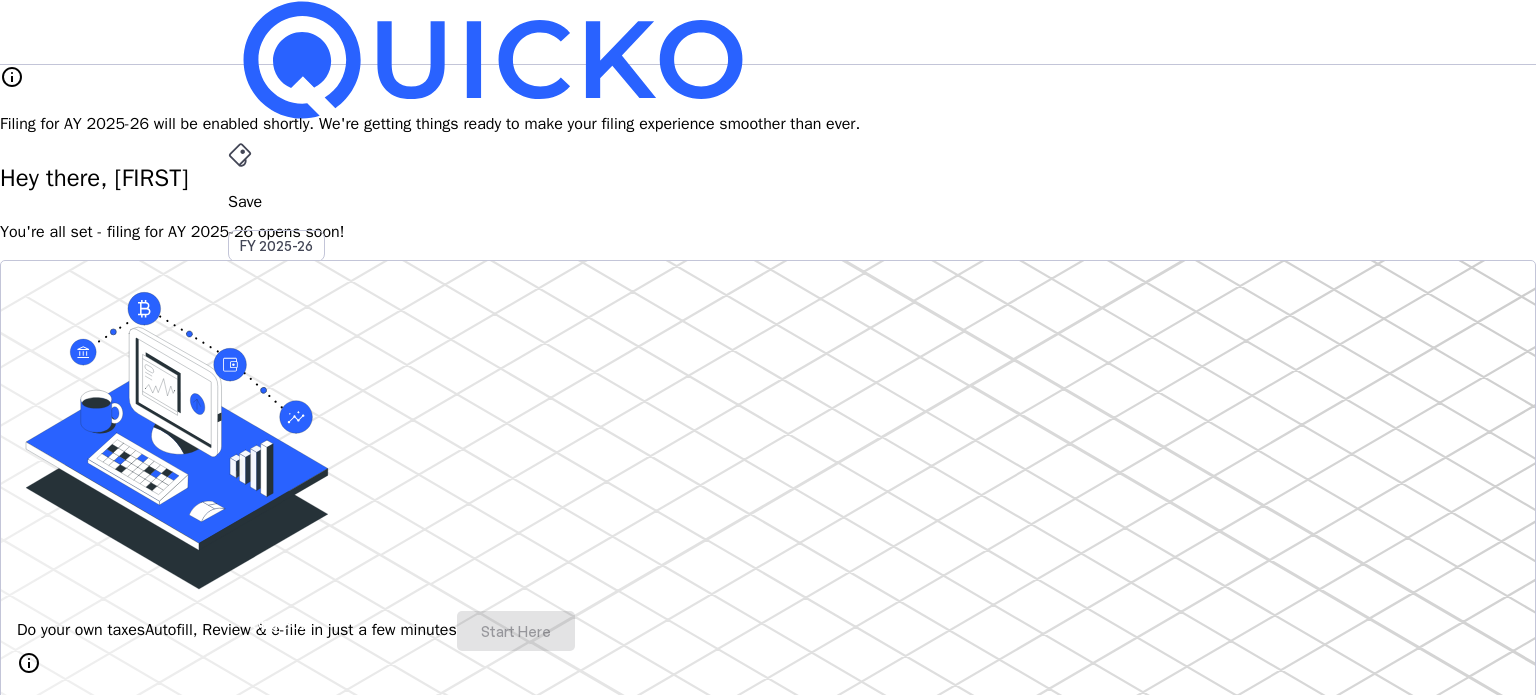 click on "Upgrade" at bounding box center (280, 623) 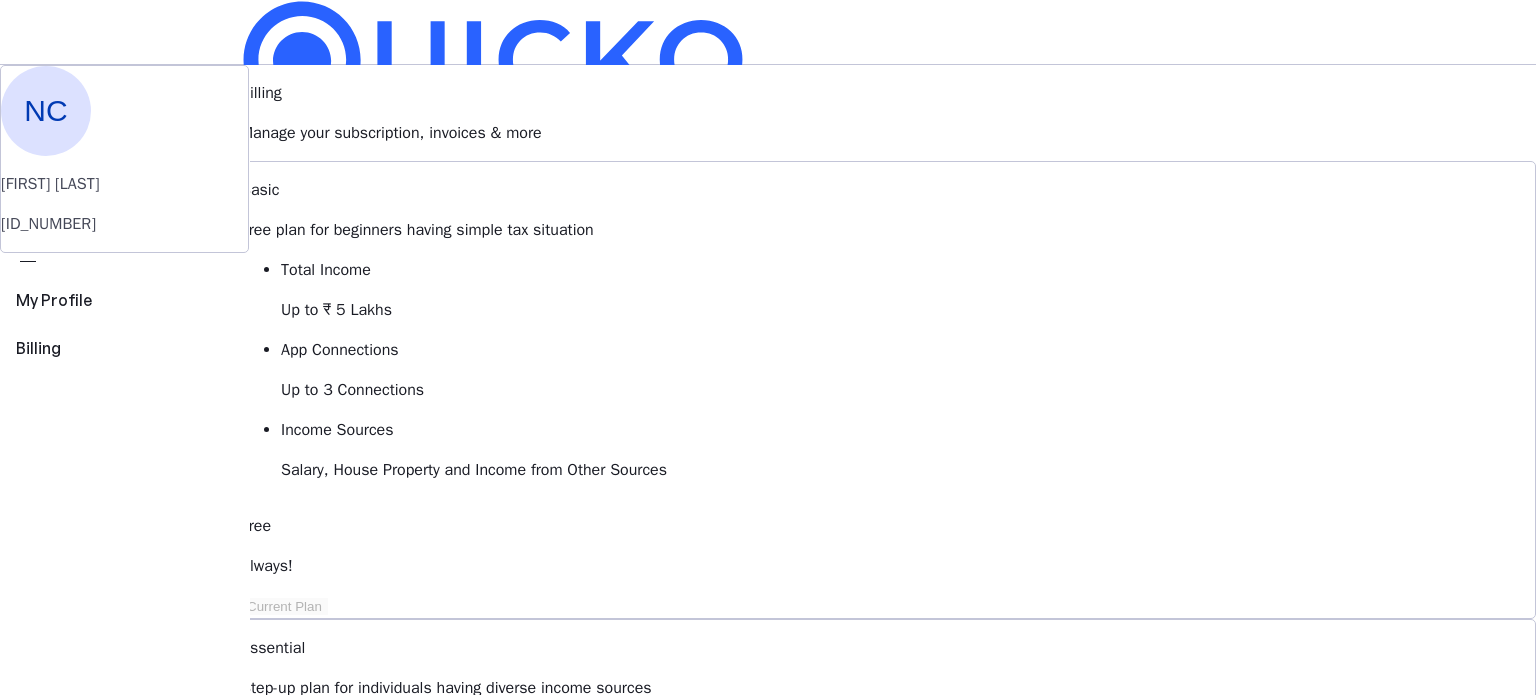 click on "Upgrade to Essential" at bounding box center (335, 1112) 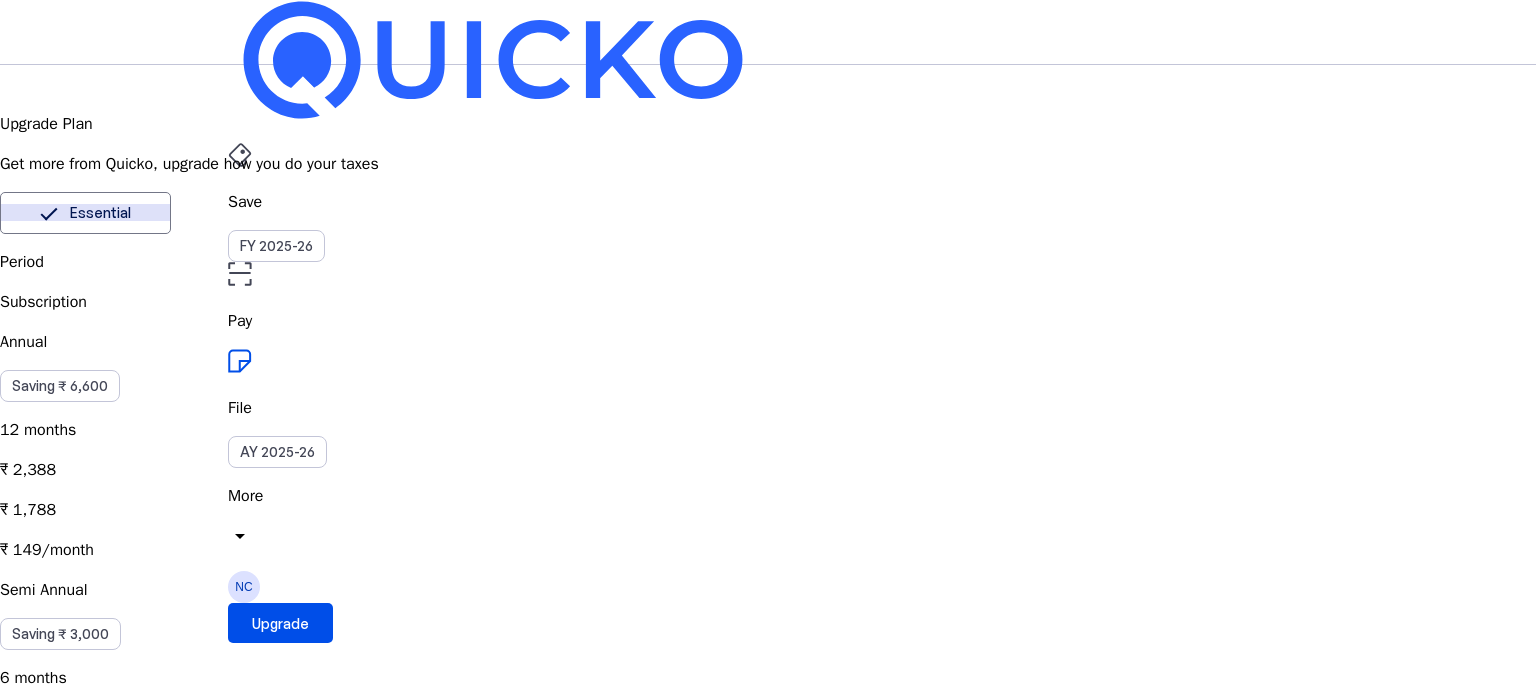 click on "Elite" at bounding box center (255, 213) 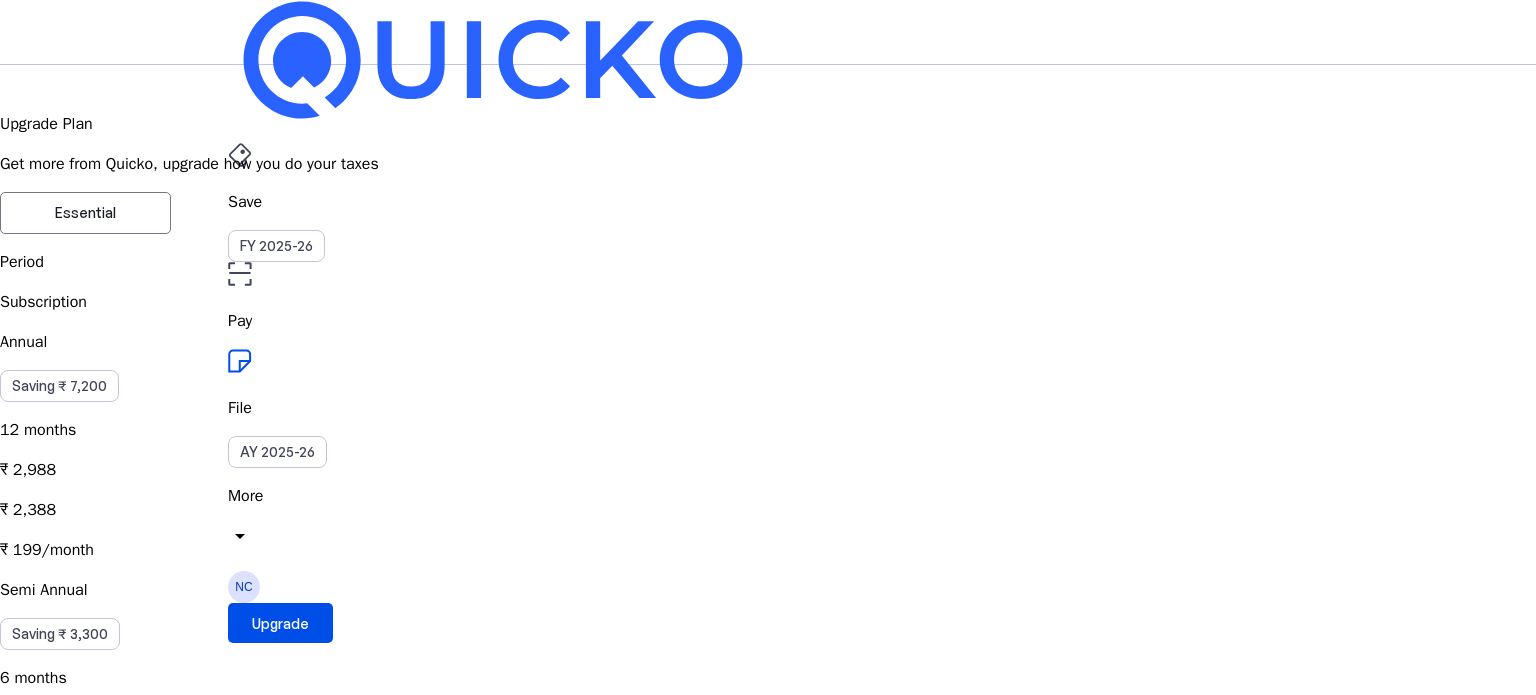 click on "Essential" at bounding box center [85, 213] 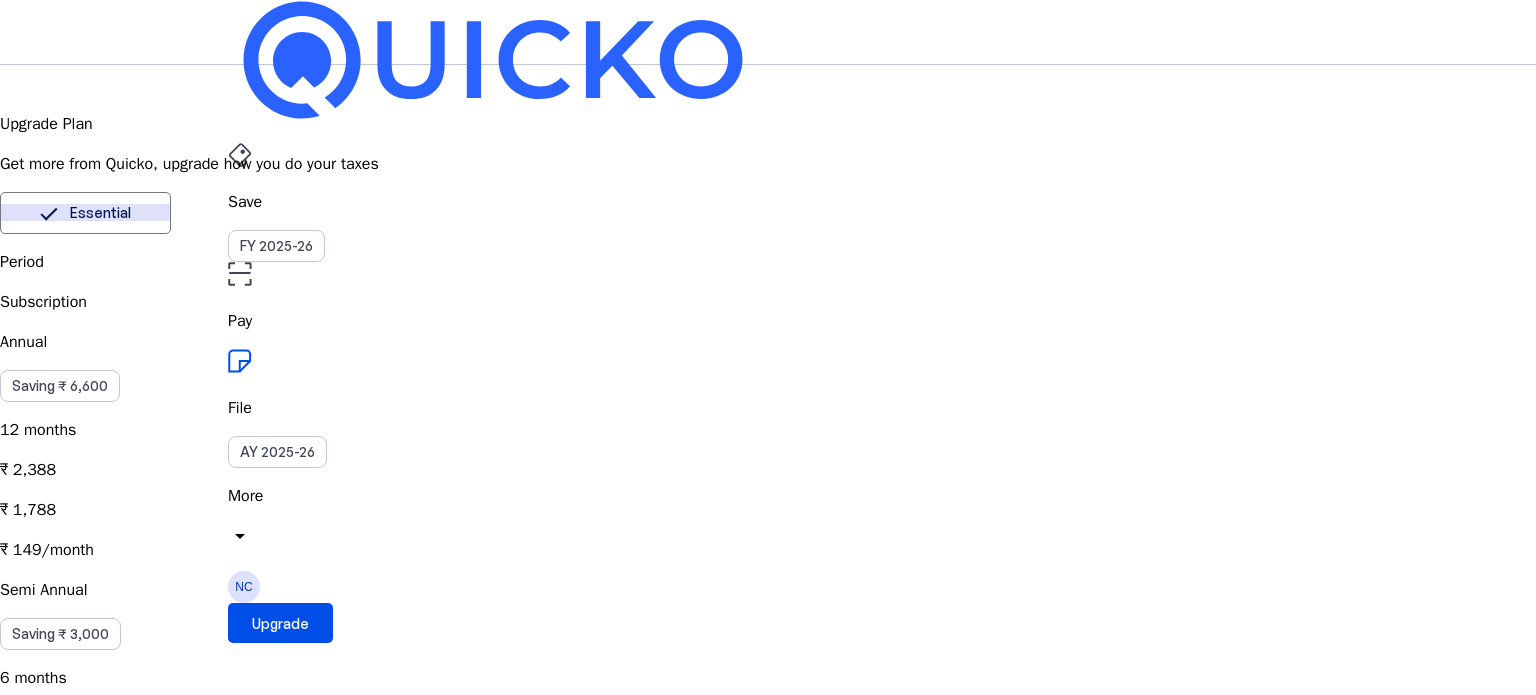 click at bounding box center [12, 77] 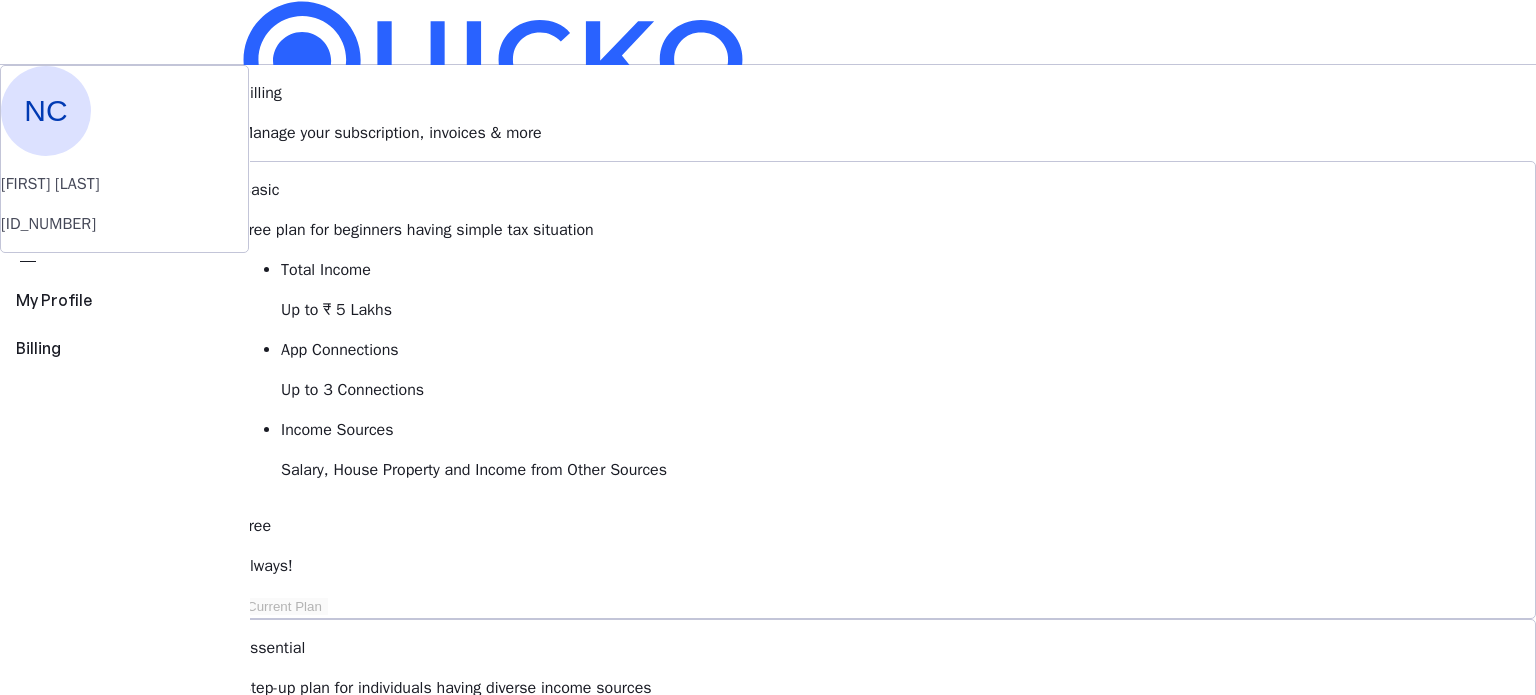 click on "NC [FIRST] [LAST] [ID_NUMBER]" at bounding box center (124, 159) 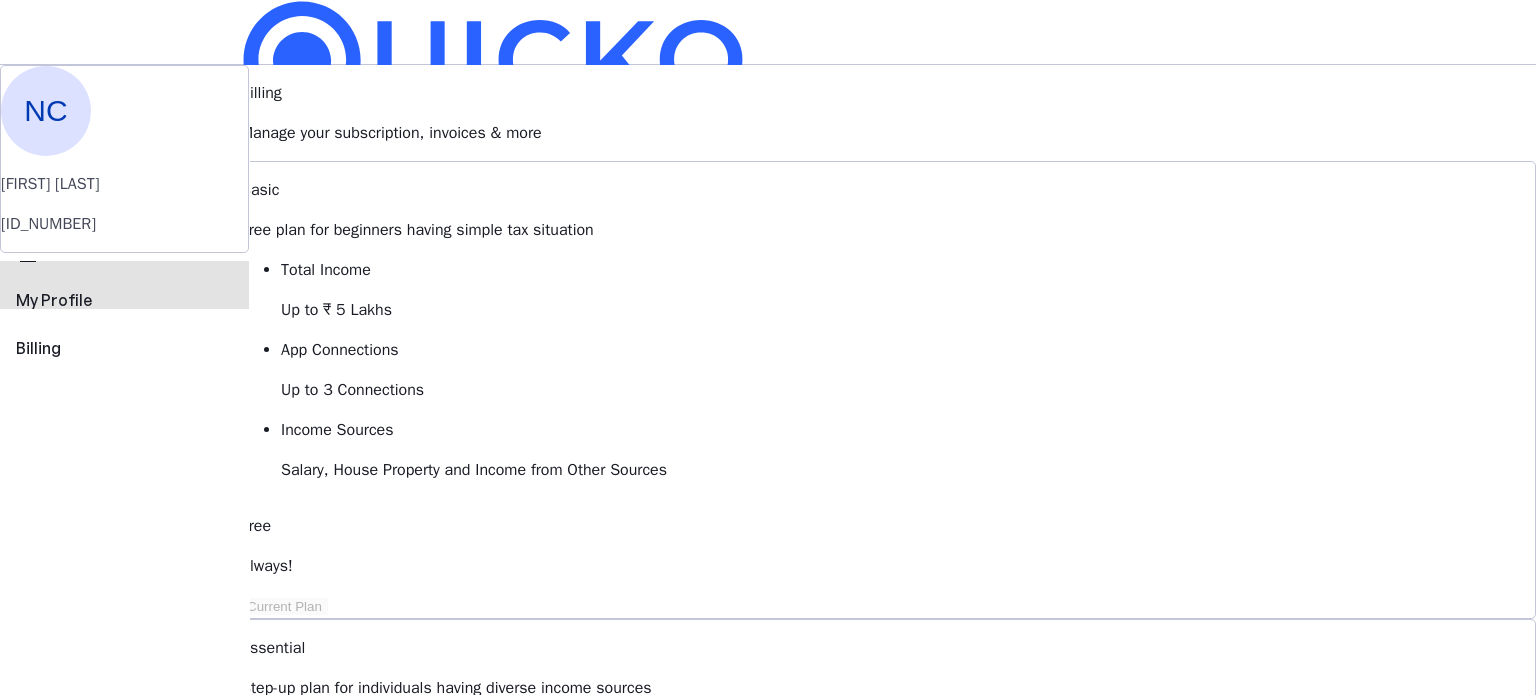 click on "My Profile" at bounding box center [124, 300] 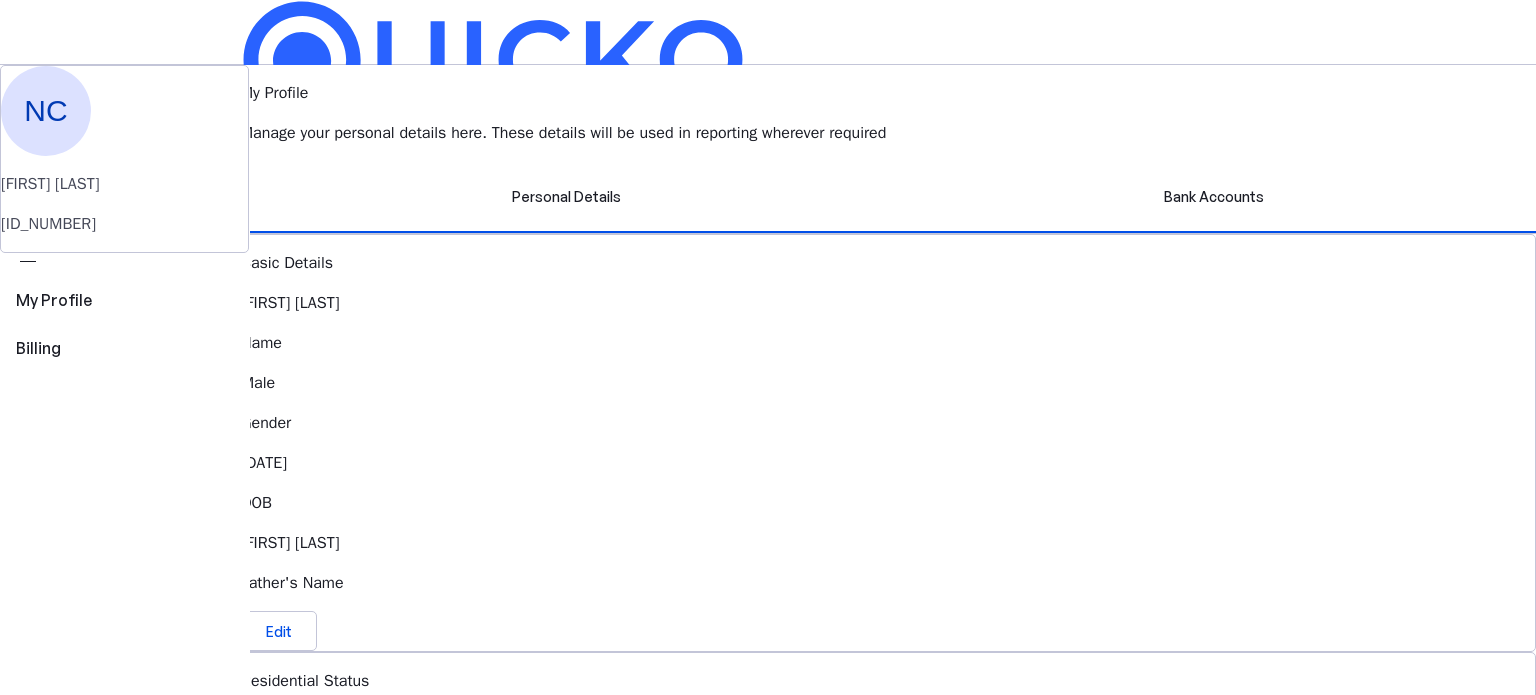 click on "Save FY 2025-26 Pay File AY 2025-26 More arrow_drop_down NC Upgrade NC [FIRST] [LAST] [ID_NUMBER] perm_identity My Profile view_carousel Billing My Profile Manage your personal details here. These details will be used in reporting wherever required Personal Details Bank Accounts Basic Details [FIRST] [LAST] Name Male Gender [DATE] DOB [FIRST] [LAST] Father's Name Edit Residential Status Resident Status Edit Identity Details [NUMBER] link_off Aadhaar Number Not added PRAN Edit Address [NUMBER],[STREET], [CITY], [CITY], [STATE], [COUNTRY], [POSTAL_CODE] Address Edit Contact Details [PHONE] Mobile Number [EMAIL] Email Address Edit © Quicko Infosoft Private Limited Built with favorite from Ahmedabad" at bounding box center [768, 869] 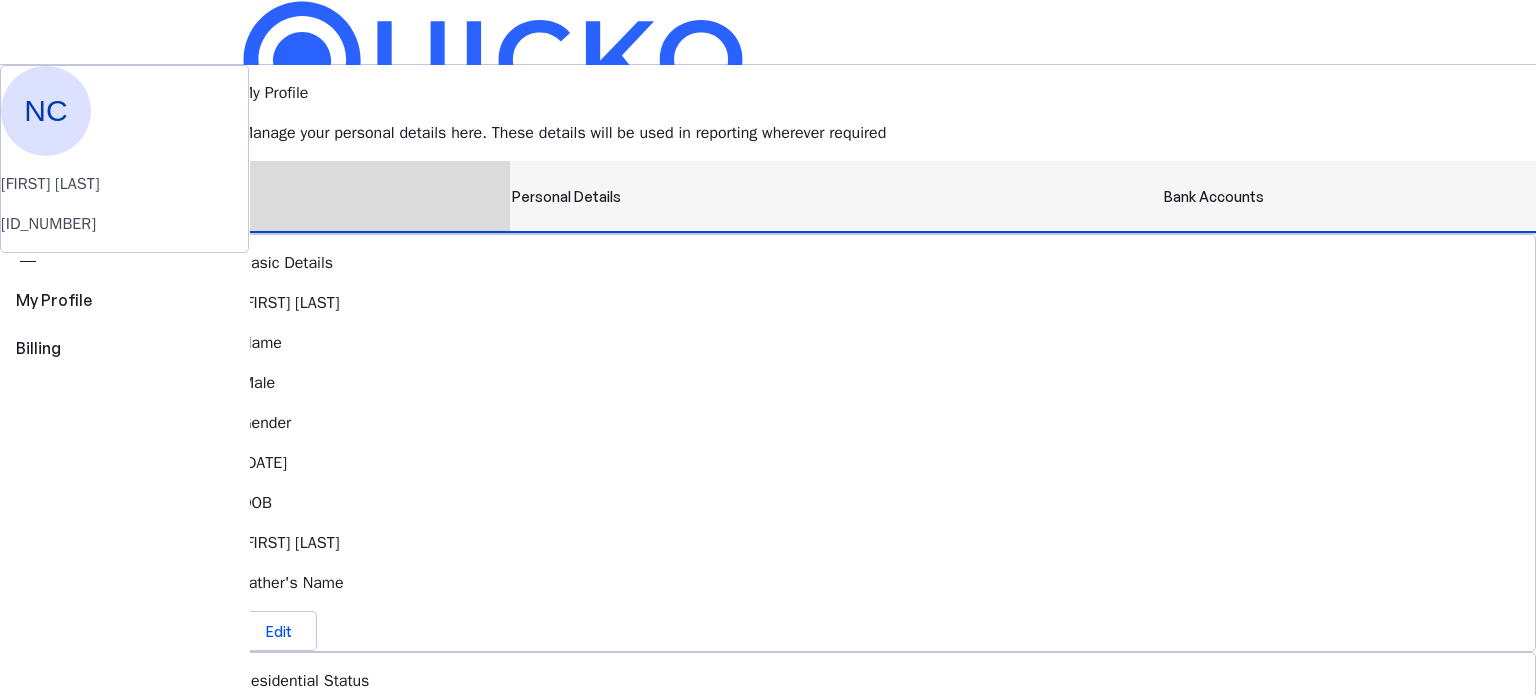 click on "Bank Accounts" at bounding box center (1214, 197) 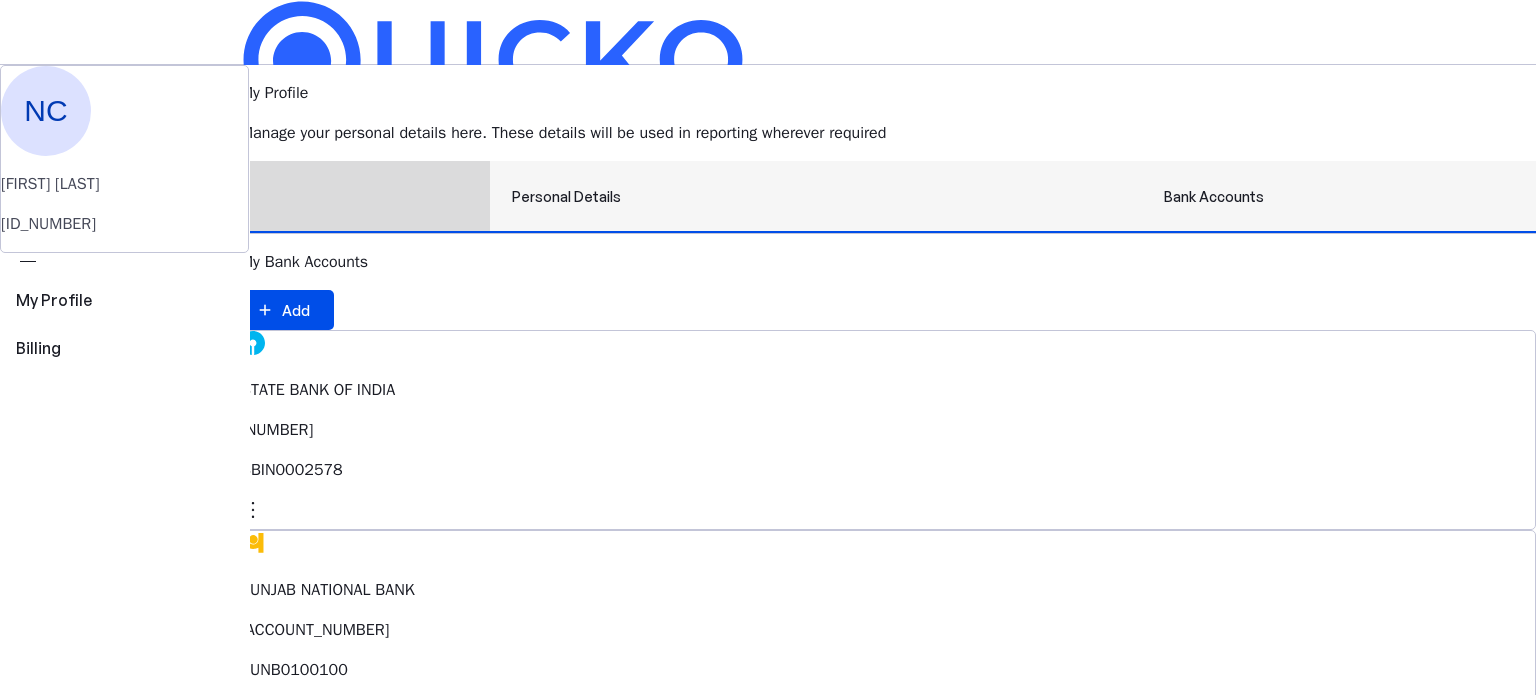 click on "Personal Details" at bounding box center [566, 197] 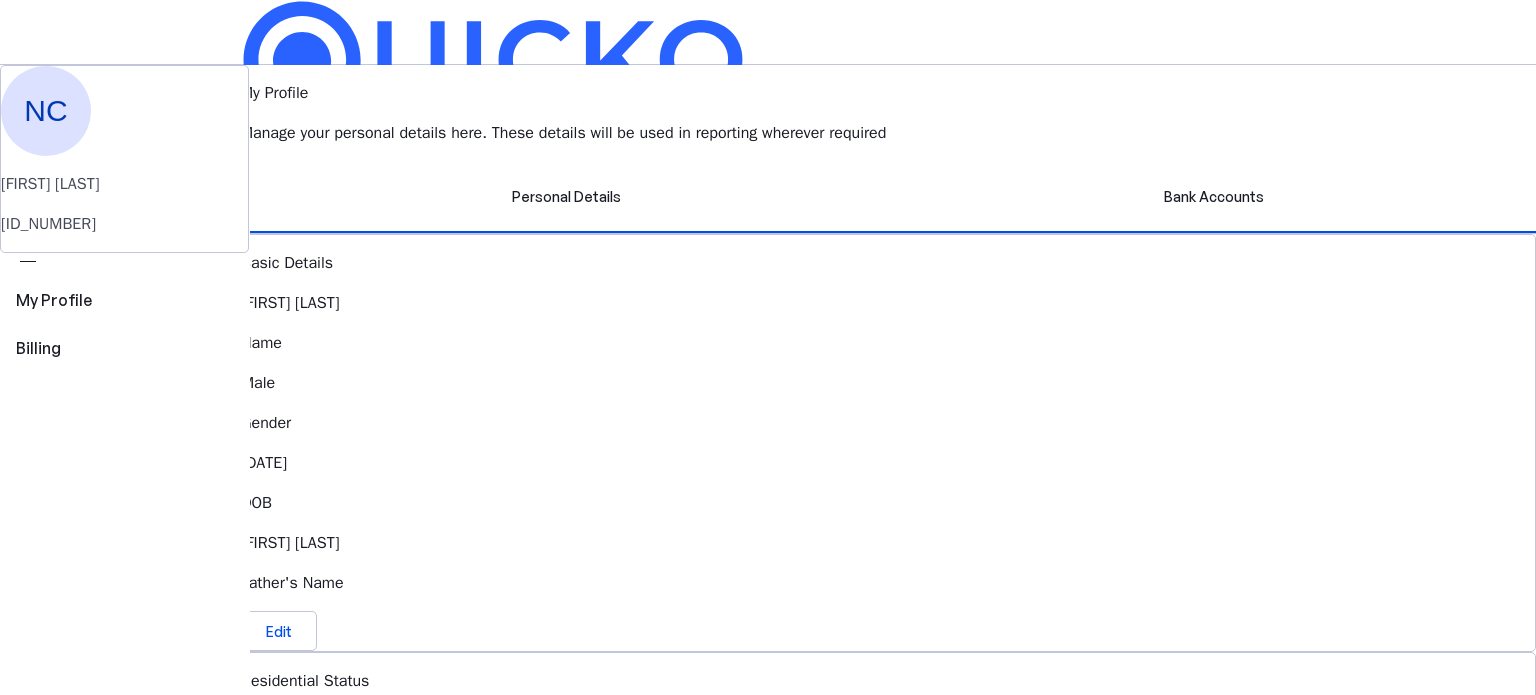 click on "[DATE]" at bounding box center (888, 383) 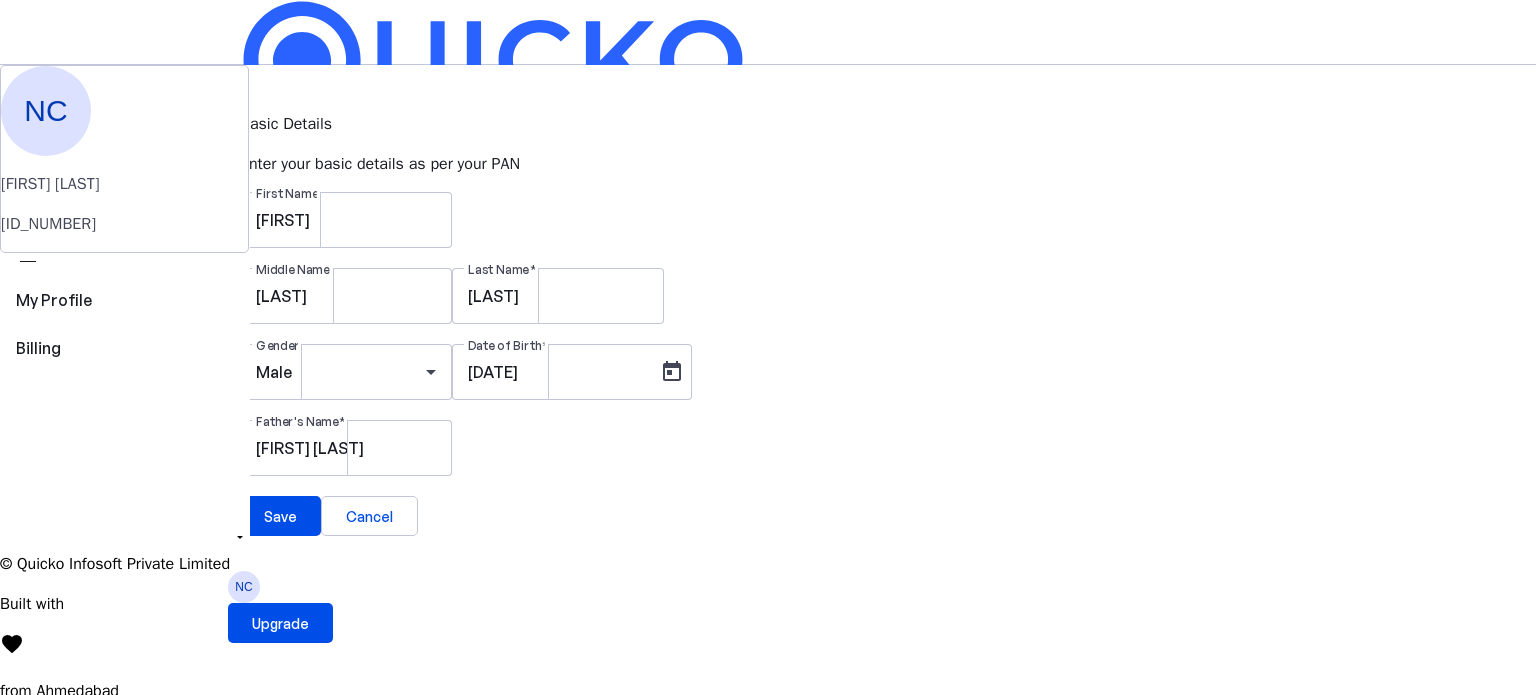 scroll, scrollTop: 1, scrollLeft: 0, axis: vertical 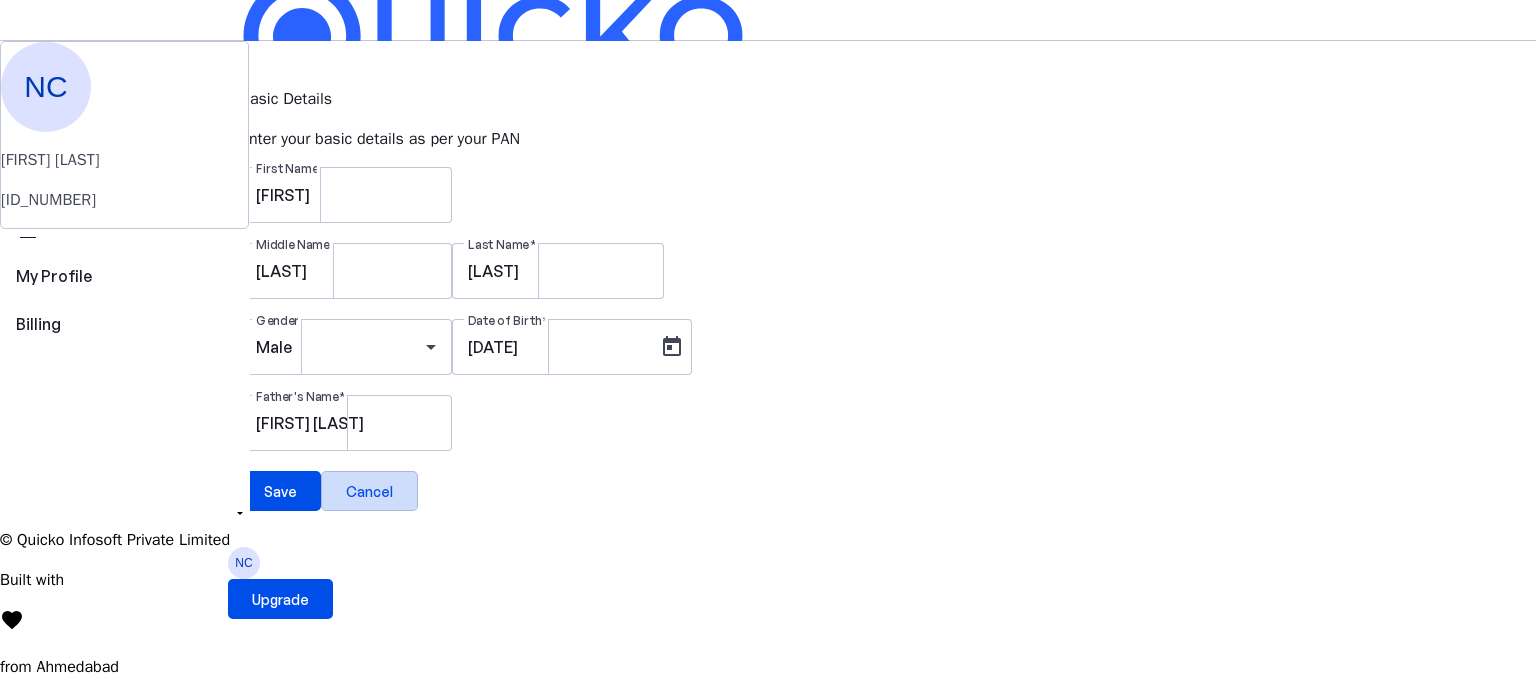 click on "Cancel" at bounding box center [369, 491] 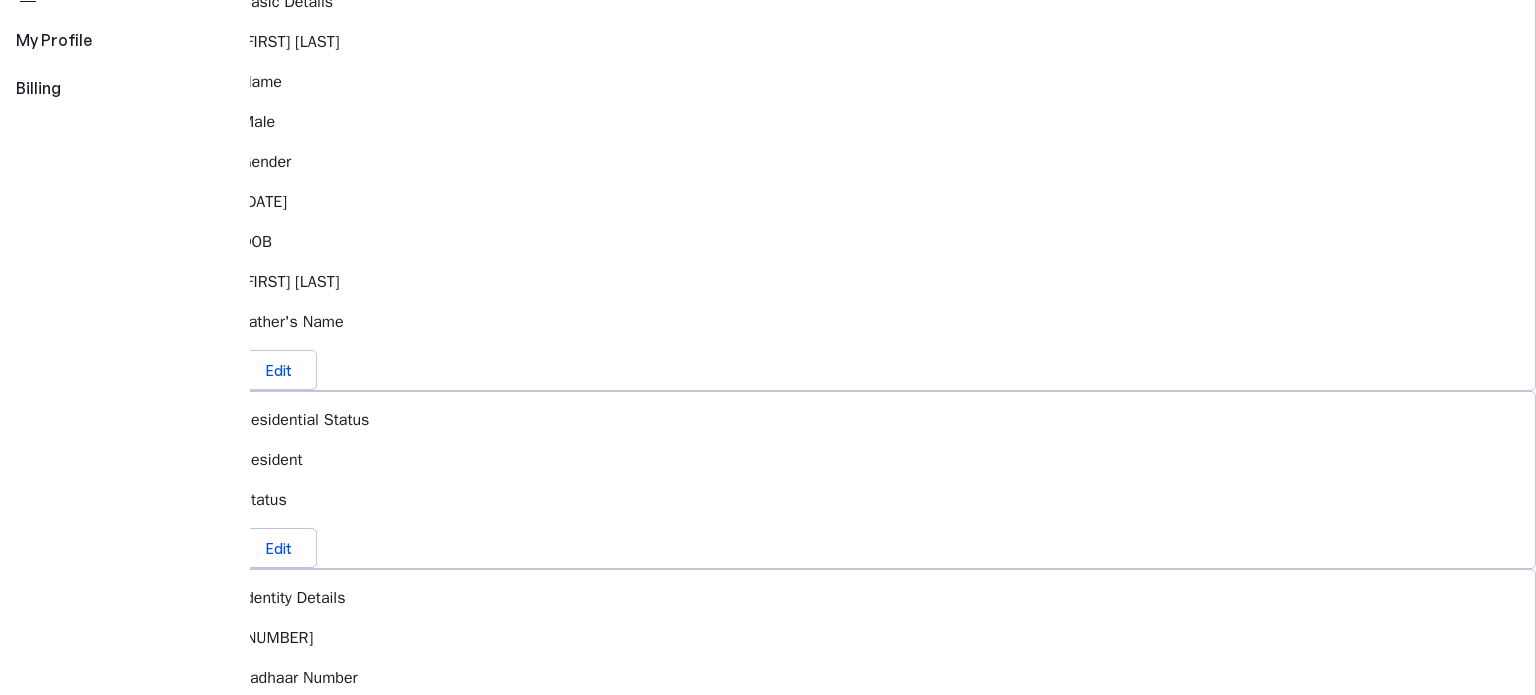 scroll, scrollTop: 0, scrollLeft: 0, axis: both 